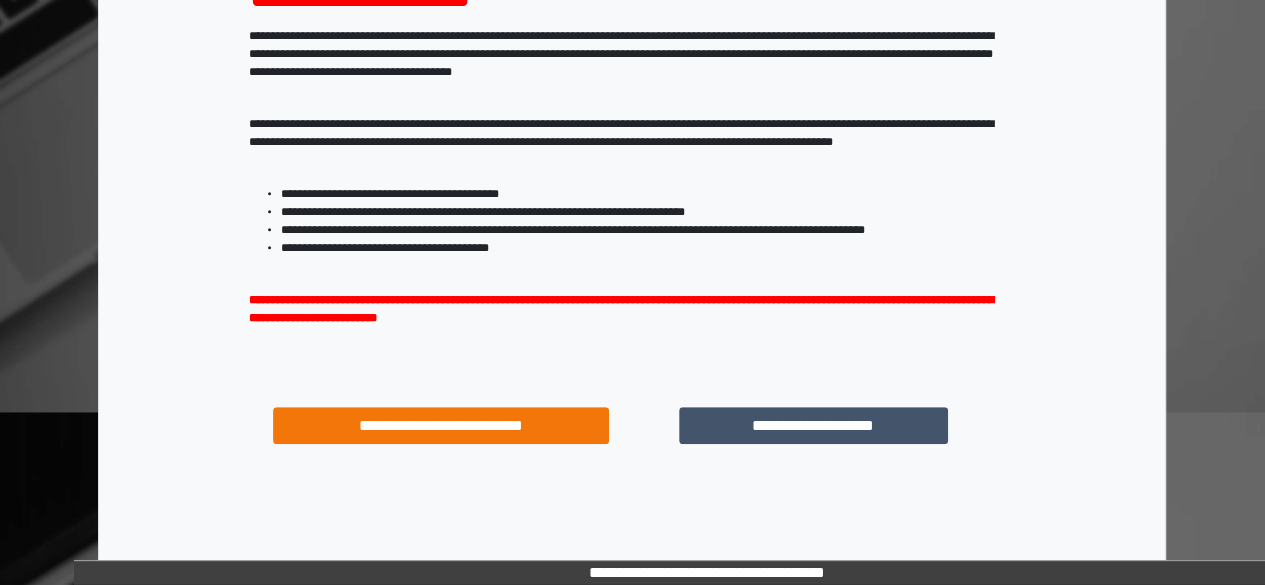 scroll, scrollTop: 341, scrollLeft: 0, axis: vertical 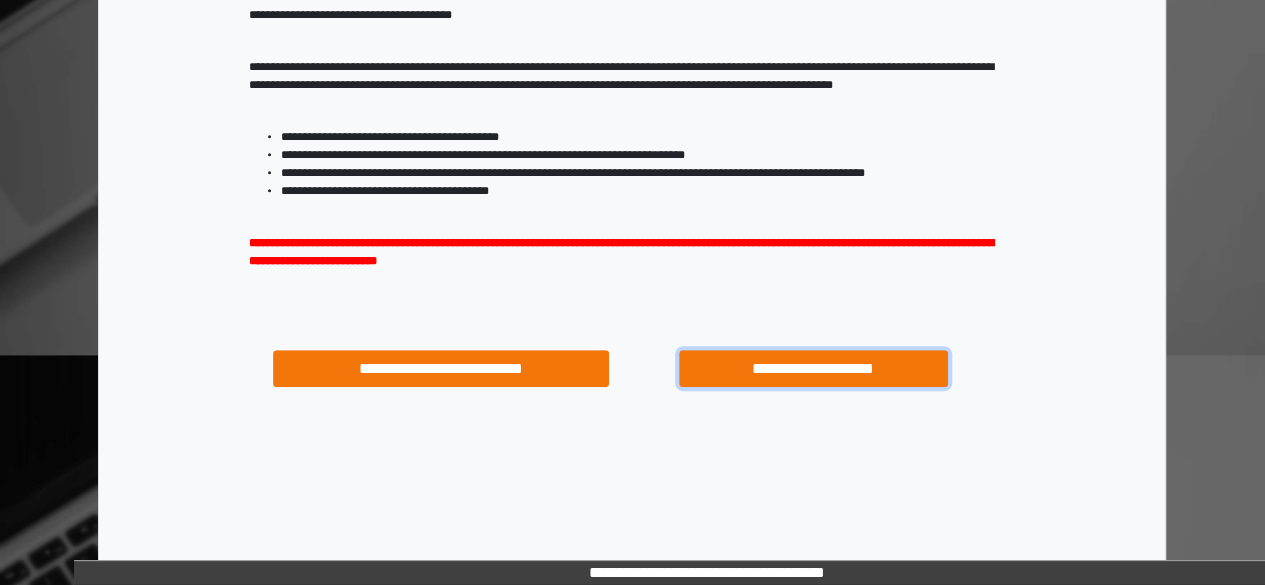 click on "**********" at bounding box center (813, 368) 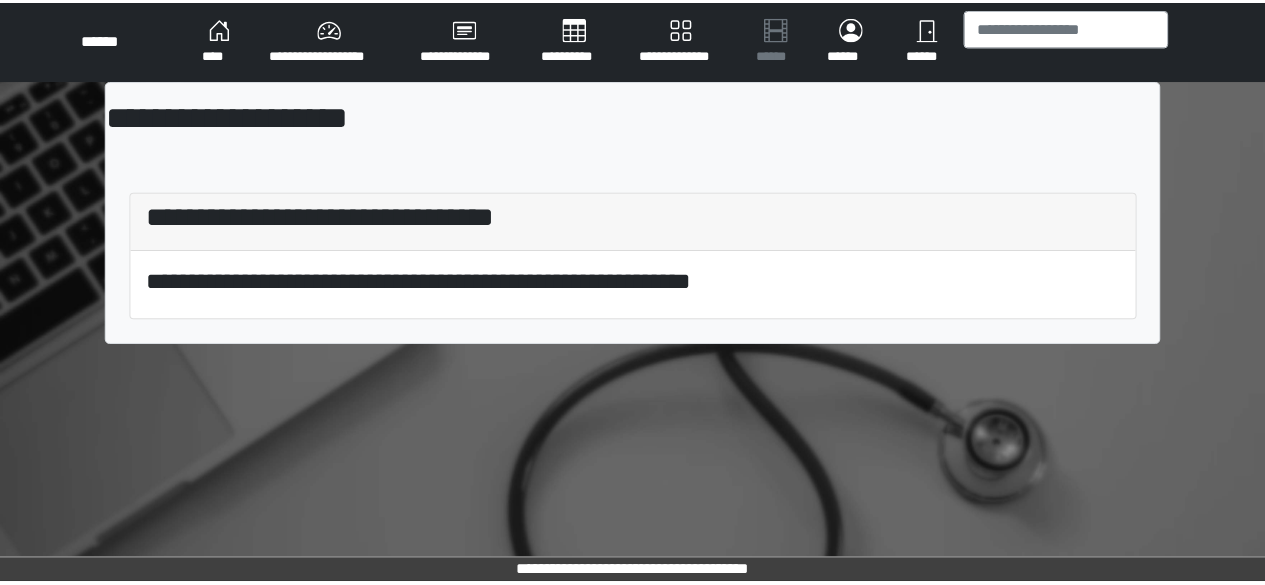 scroll, scrollTop: 0, scrollLeft: 0, axis: both 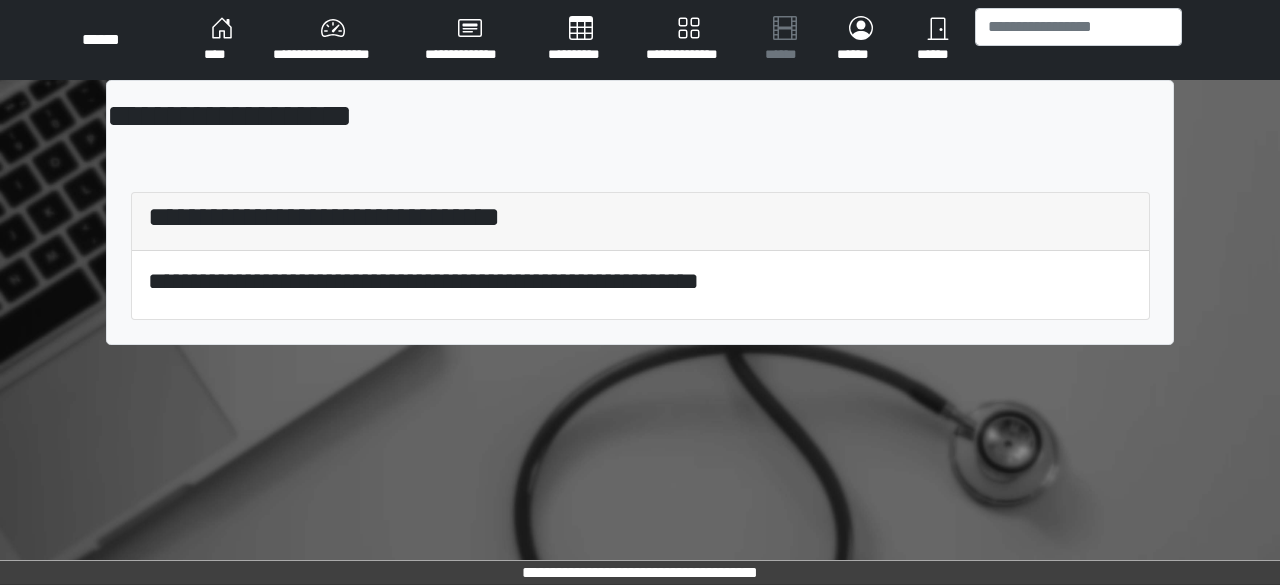 click on "**********" at bounding box center [689, 40] 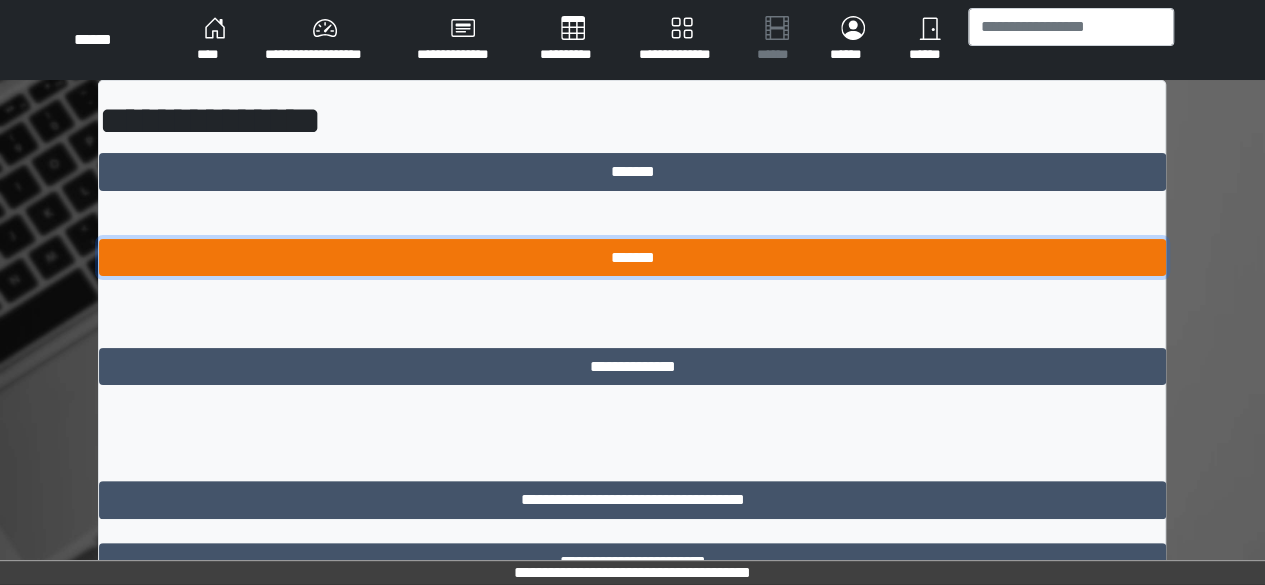 click on "*******" at bounding box center (632, 257) 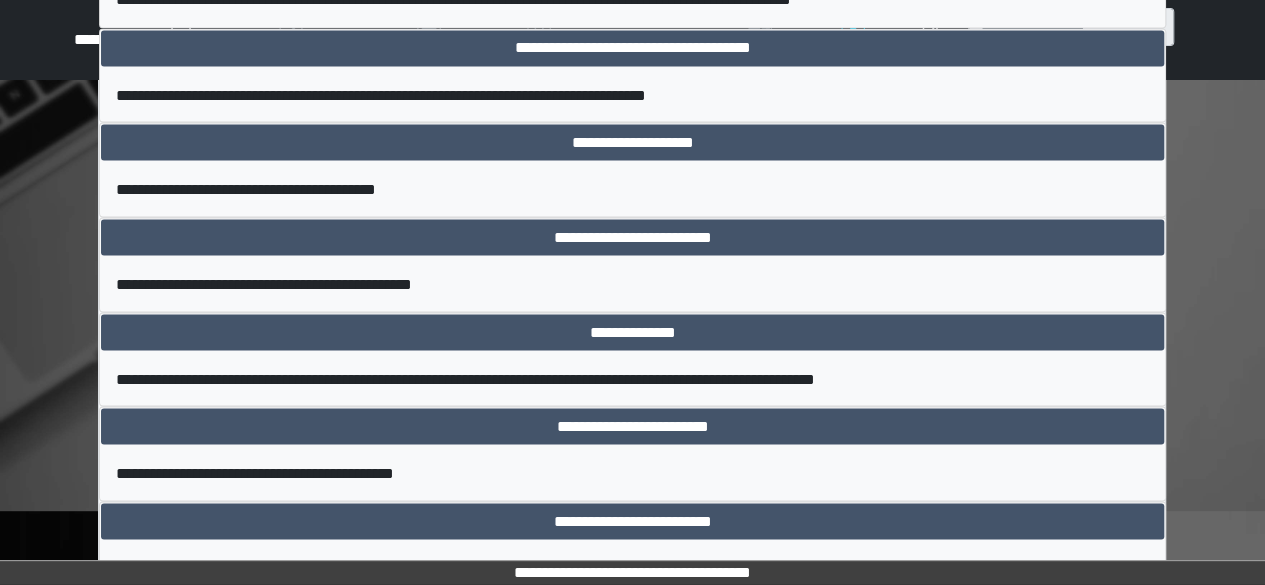 scroll, scrollTop: 1900, scrollLeft: 0, axis: vertical 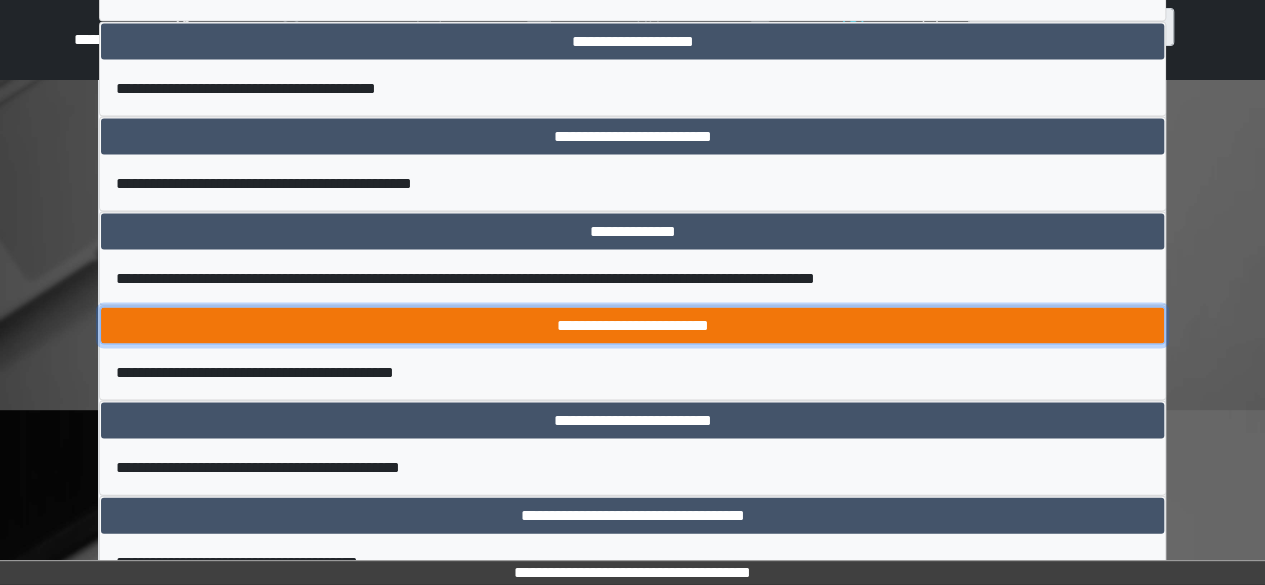 click on "**********" at bounding box center [632, 326] 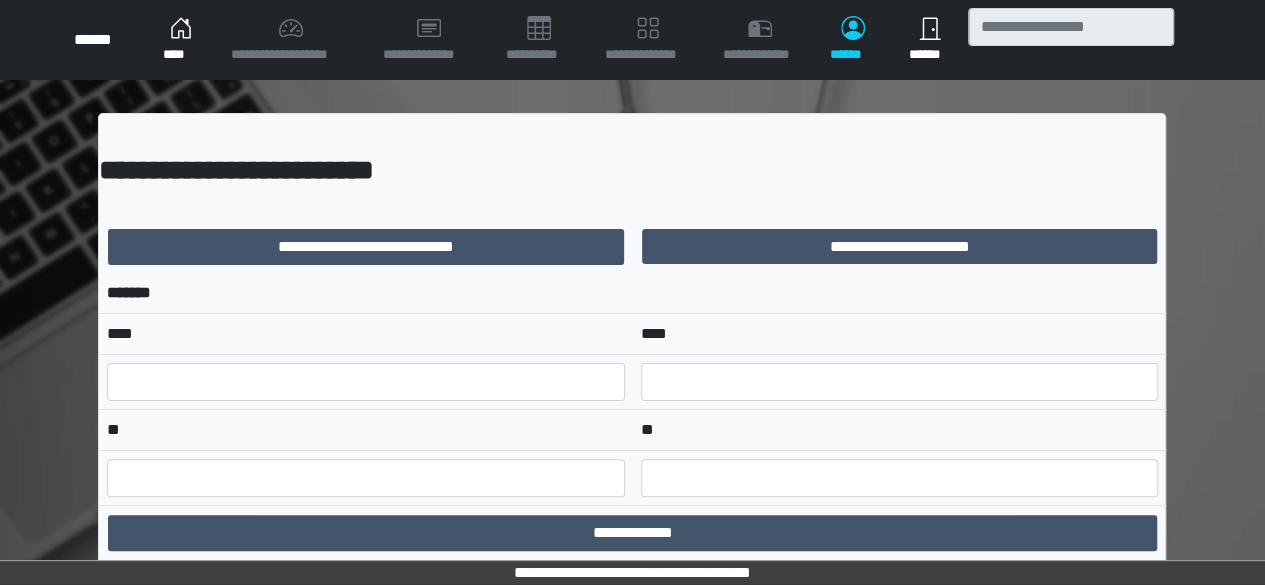 scroll, scrollTop: 0, scrollLeft: 0, axis: both 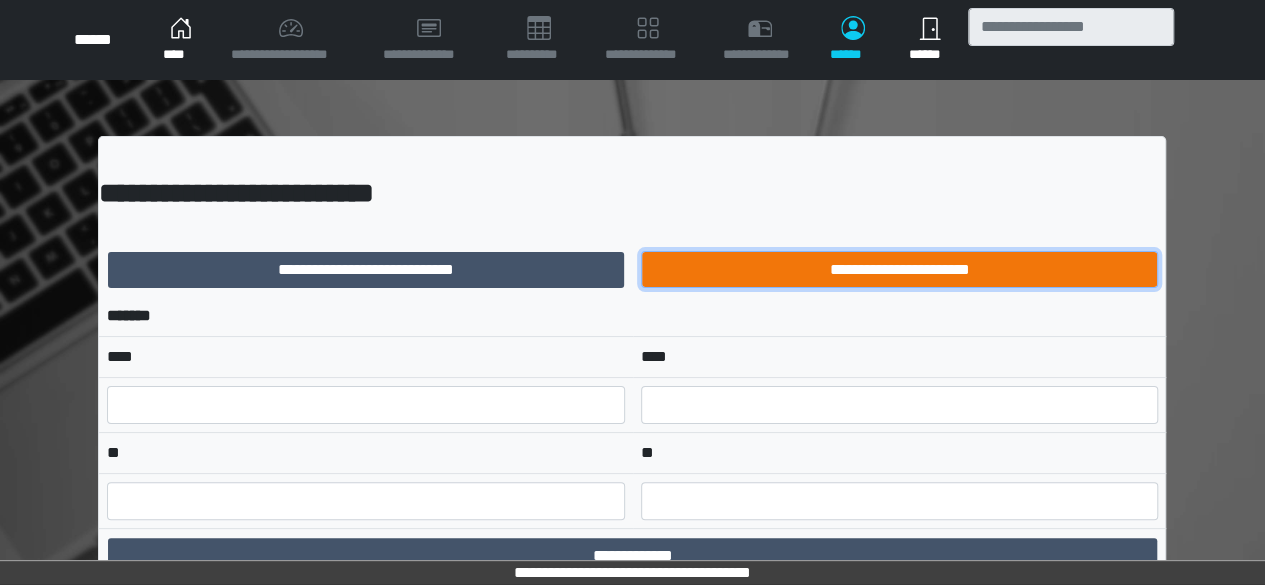 click on "**********" at bounding box center [899, 269] 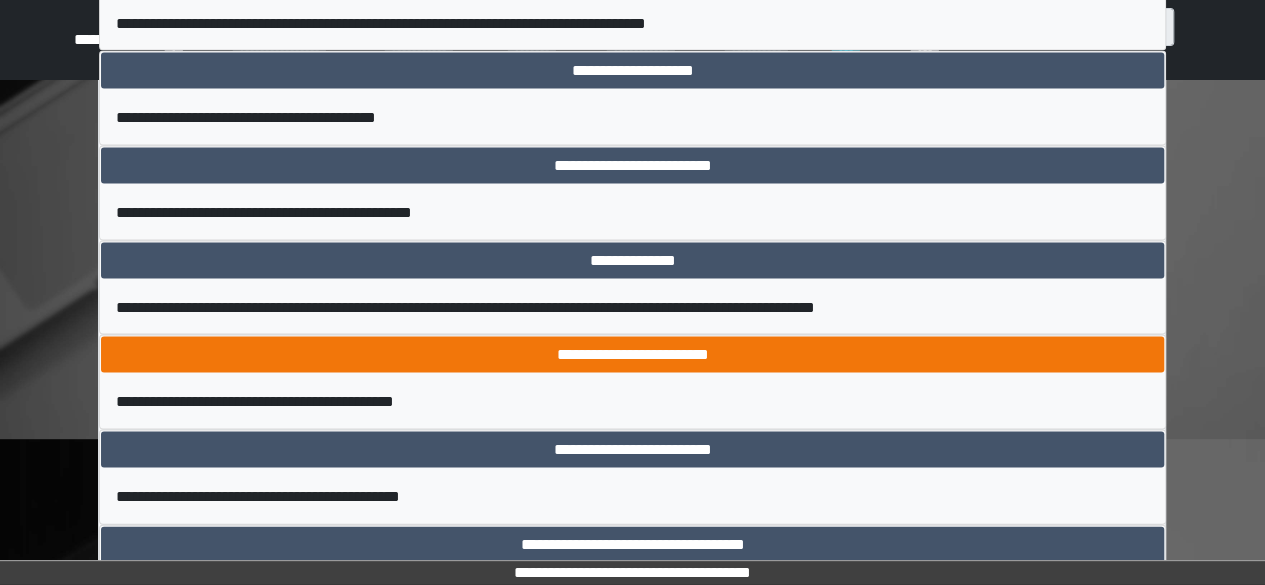 scroll, scrollTop: 1900, scrollLeft: 0, axis: vertical 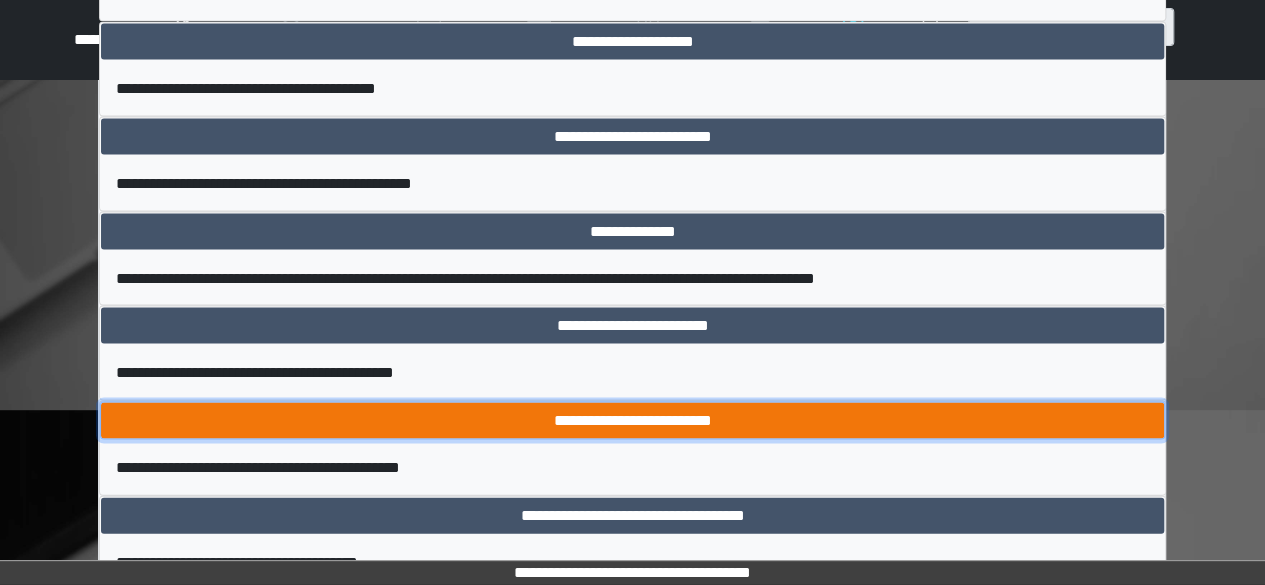 click on "**********" at bounding box center (632, 421) 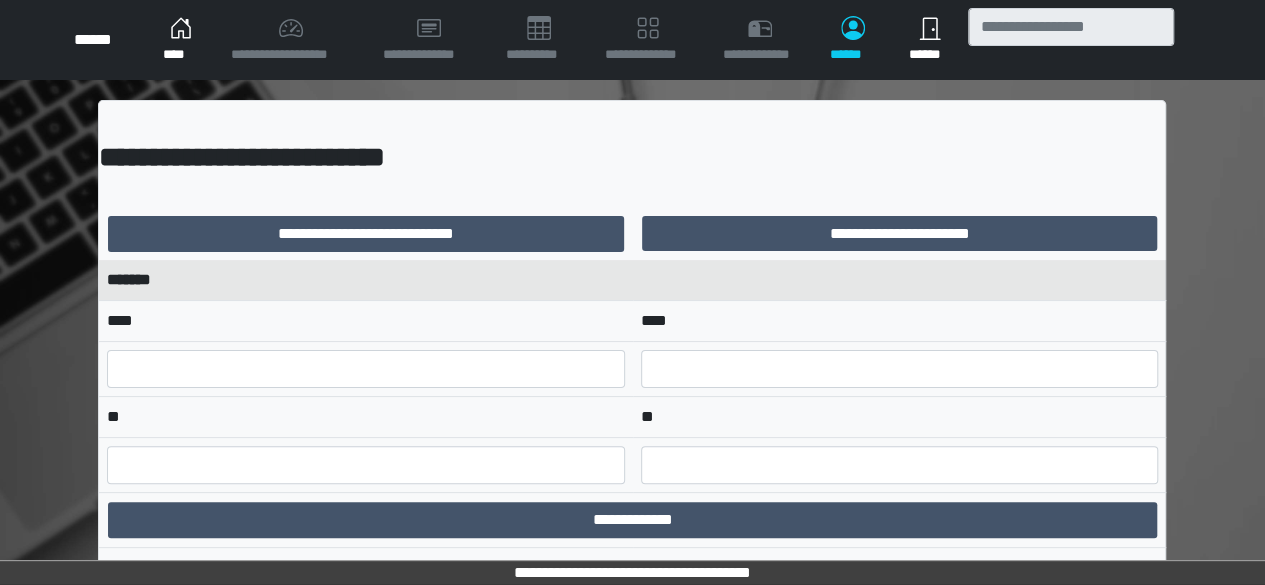 scroll, scrollTop: 0, scrollLeft: 0, axis: both 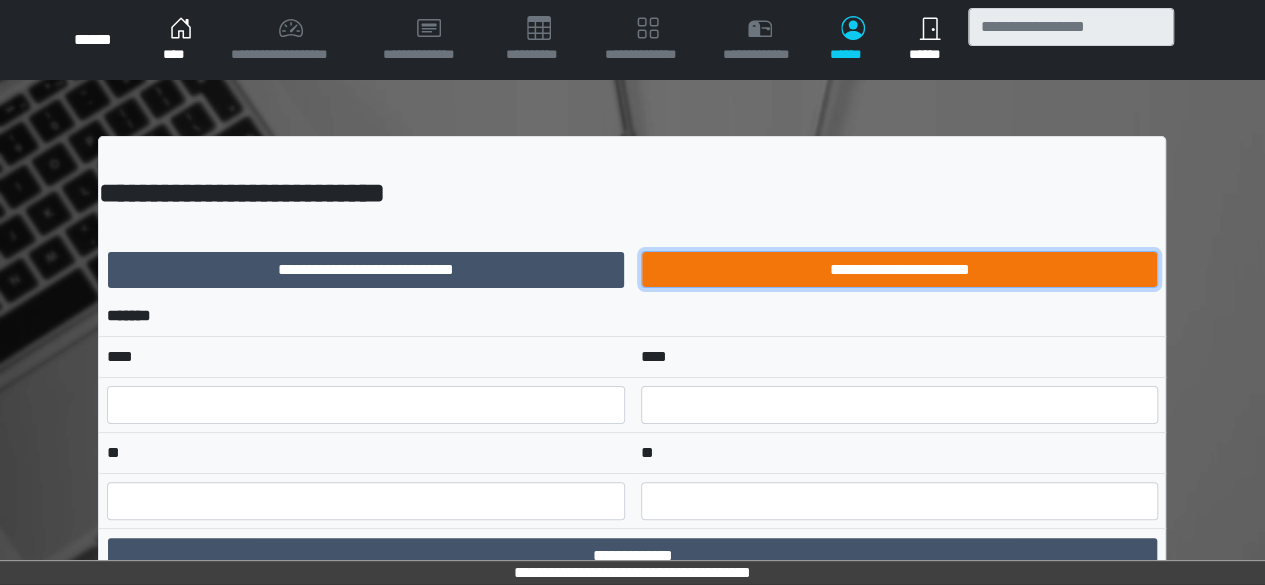 click on "**********" at bounding box center (899, 269) 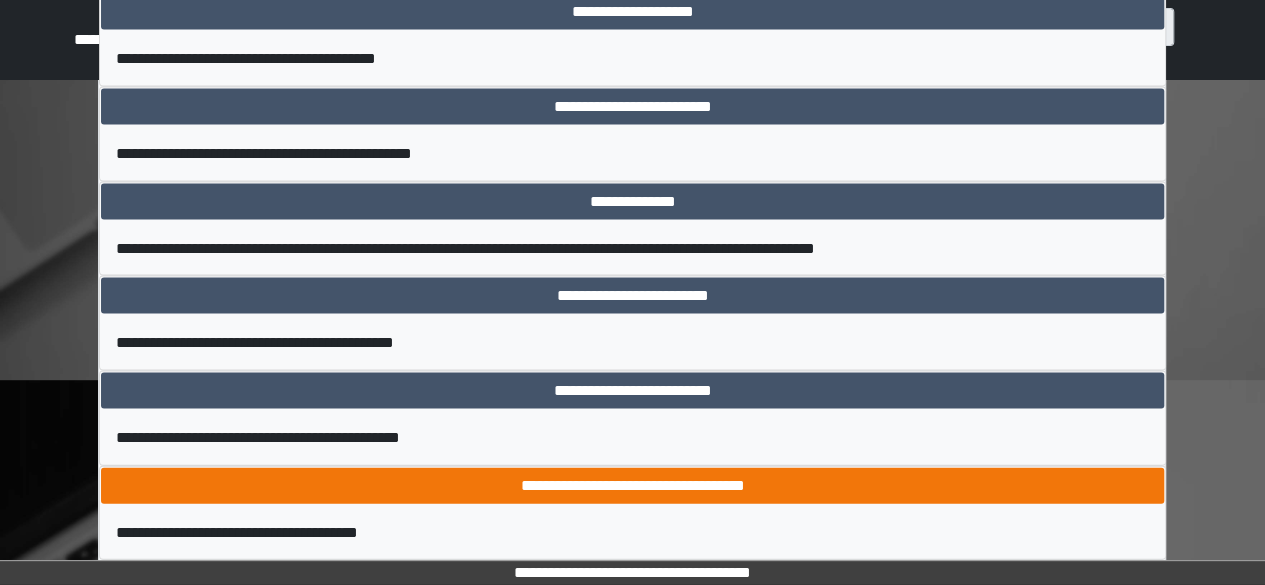 scroll, scrollTop: 1900, scrollLeft: 0, axis: vertical 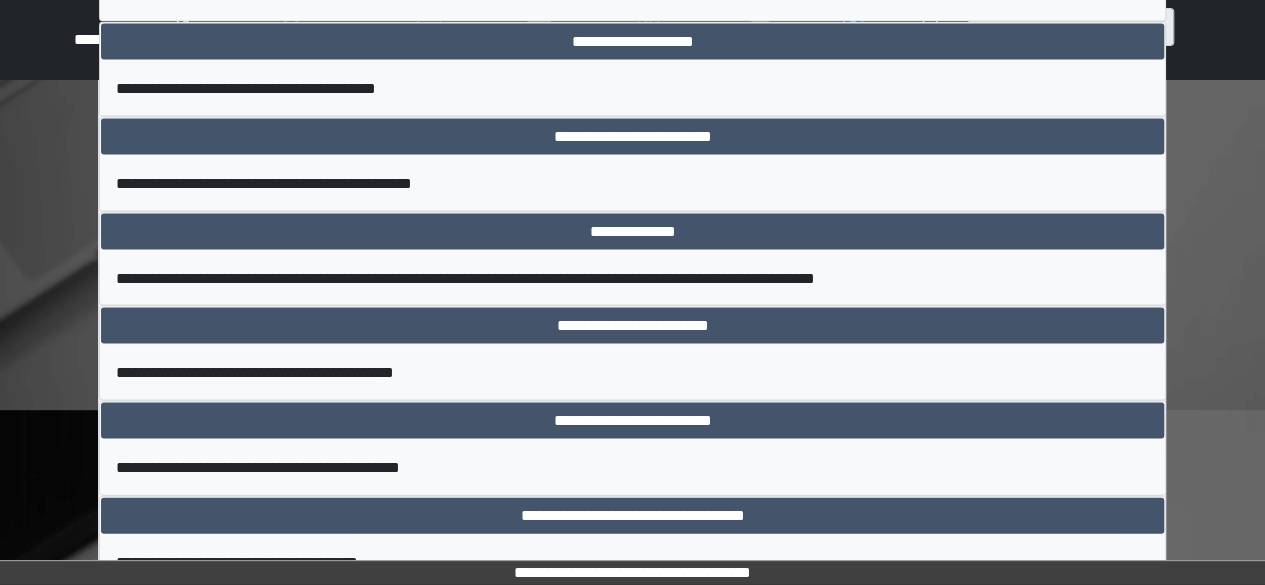 click on "**********" at bounding box center (632, 279) 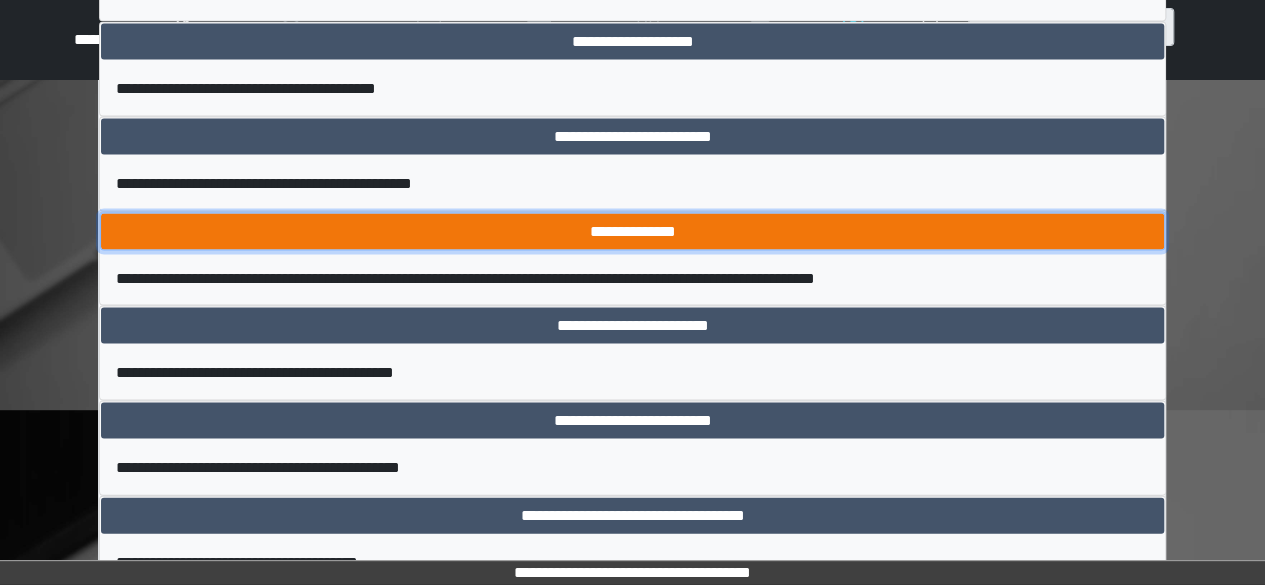 click on "**********" at bounding box center [632, 232] 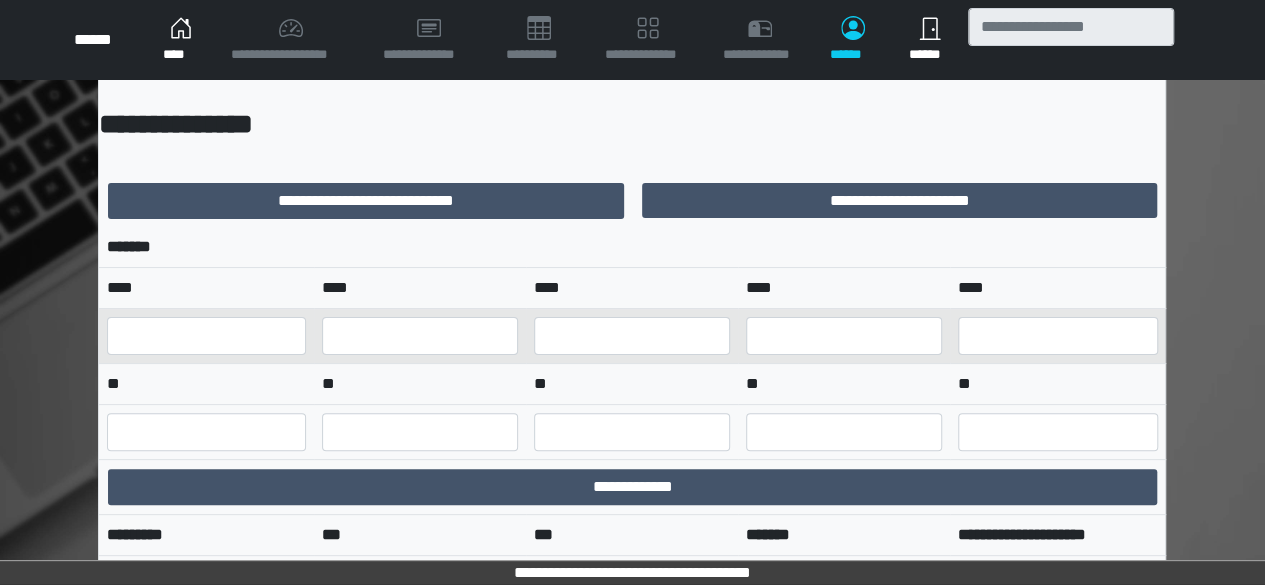 scroll, scrollTop: 0, scrollLeft: 0, axis: both 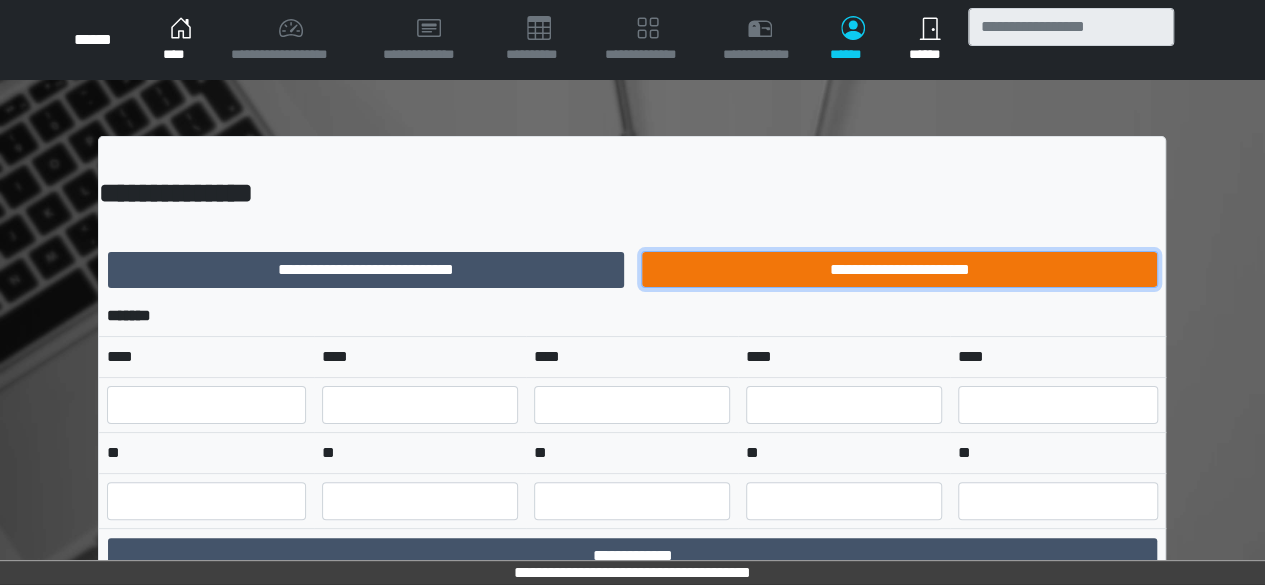 click on "**********" at bounding box center (899, 269) 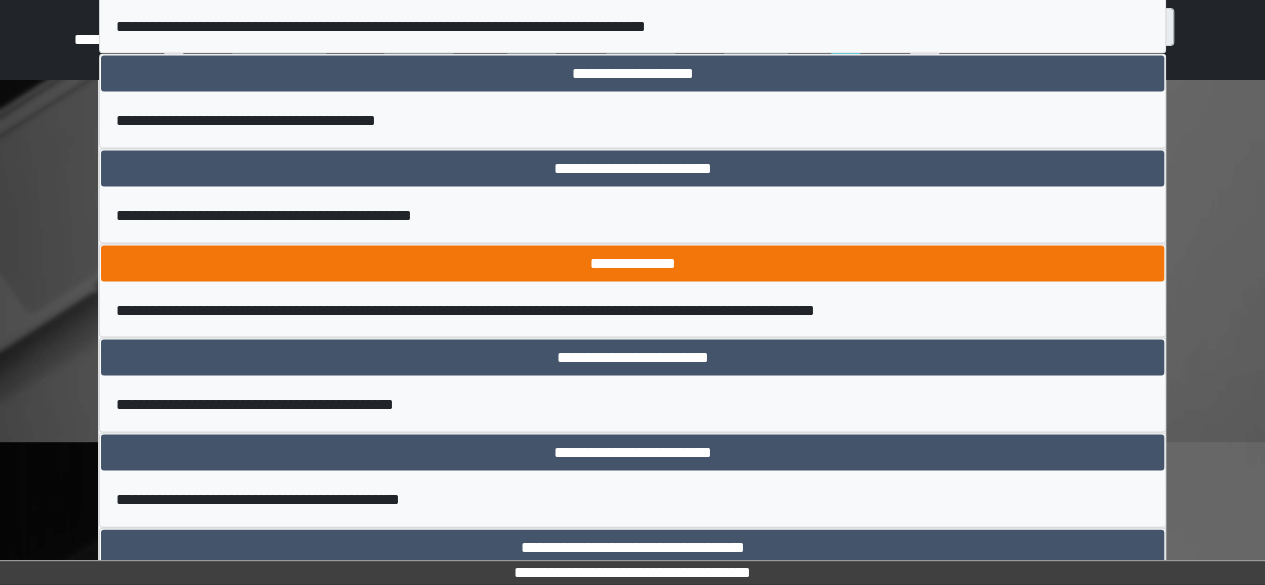 scroll, scrollTop: 1900, scrollLeft: 0, axis: vertical 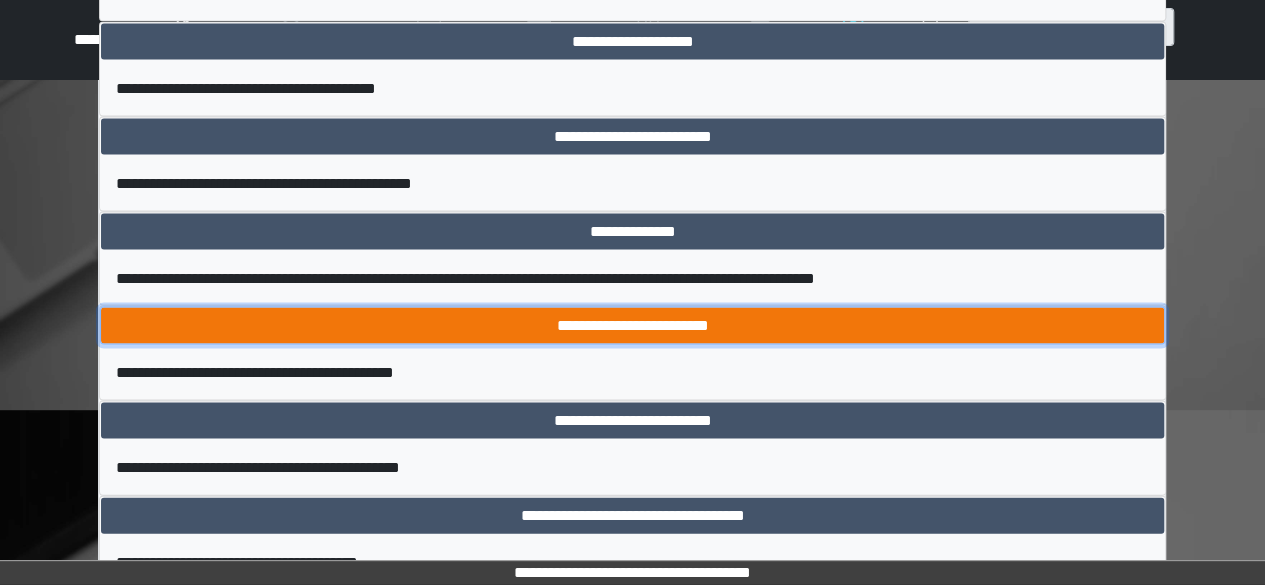 click on "**********" at bounding box center (632, 326) 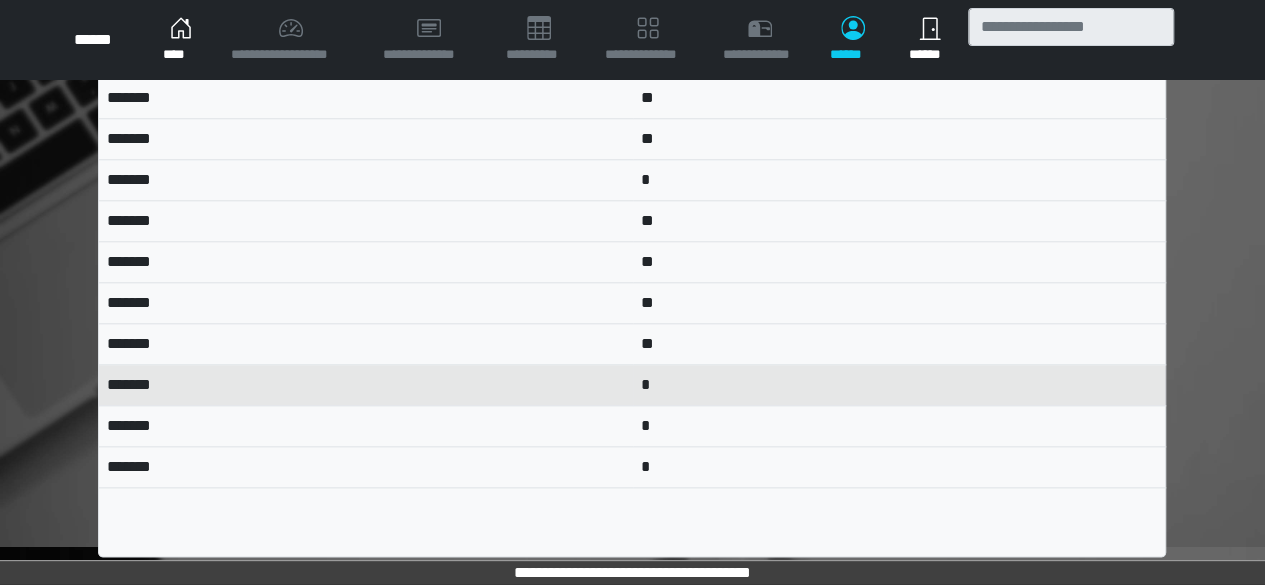 scroll, scrollTop: 983, scrollLeft: 0, axis: vertical 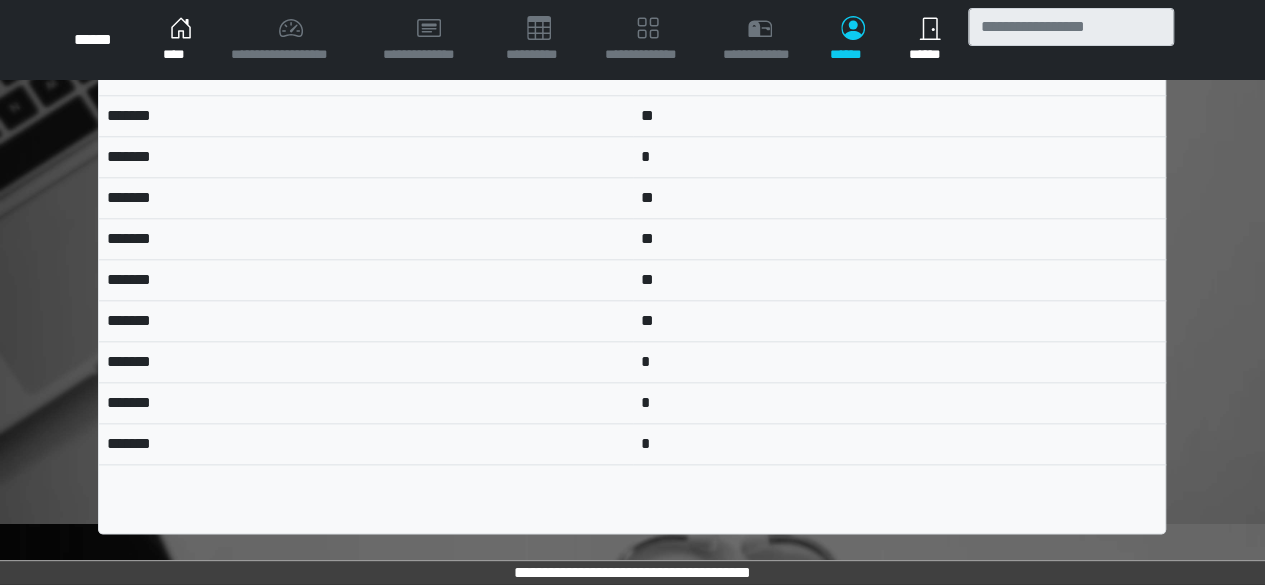 click on "****" at bounding box center [181, 40] 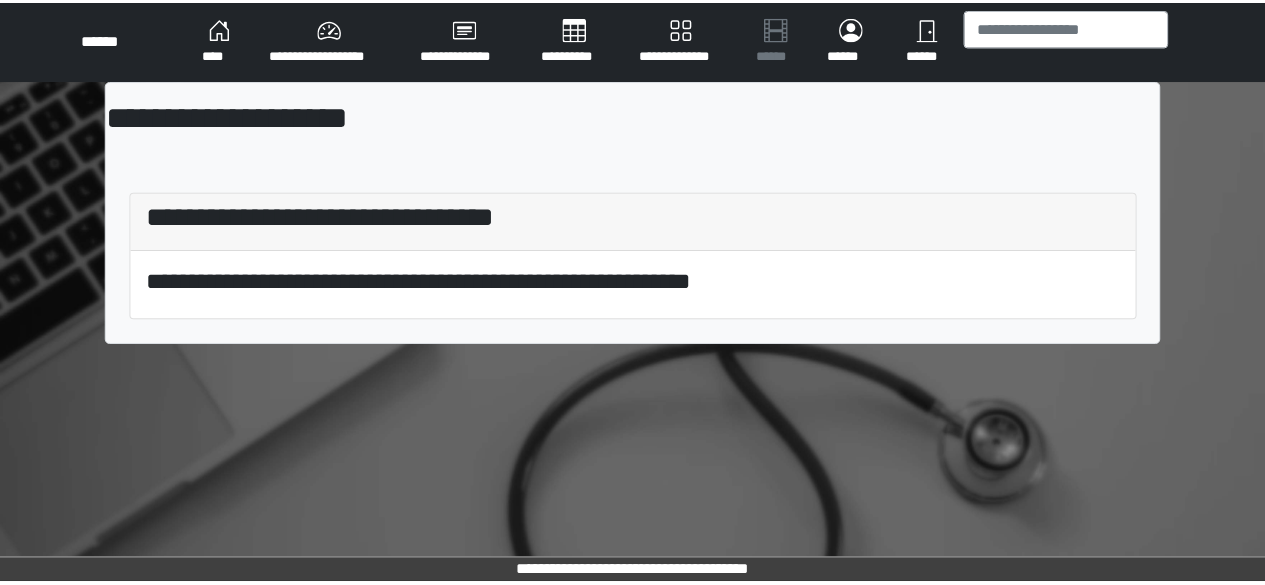 scroll, scrollTop: 0, scrollLeft: 0, axis: both 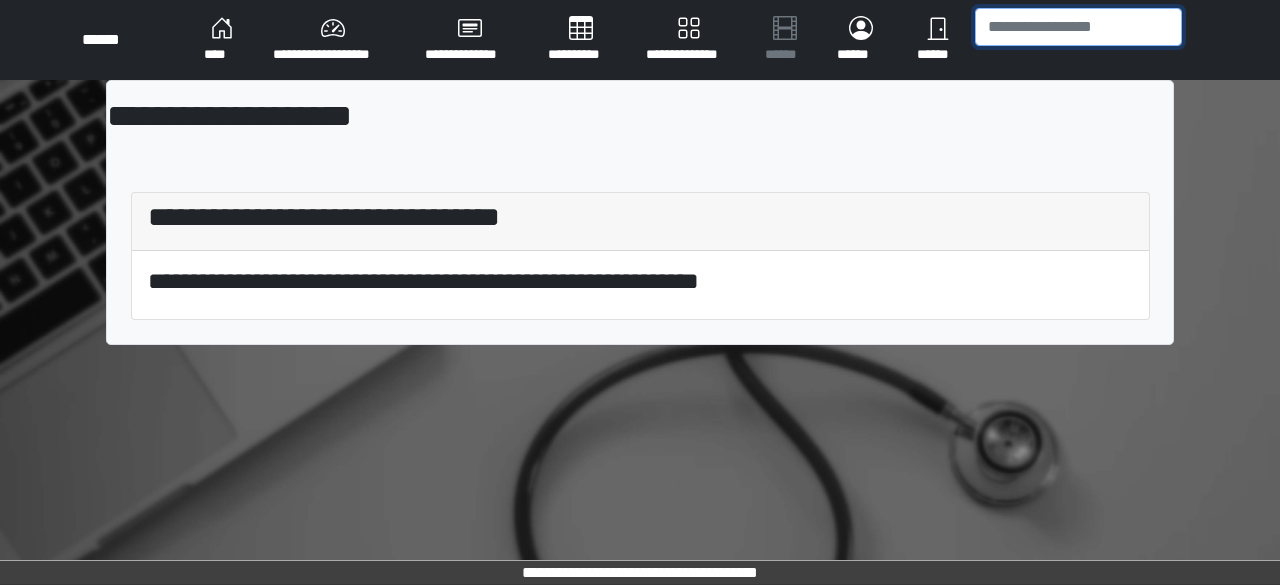 click at bounding box center [1078, 27] 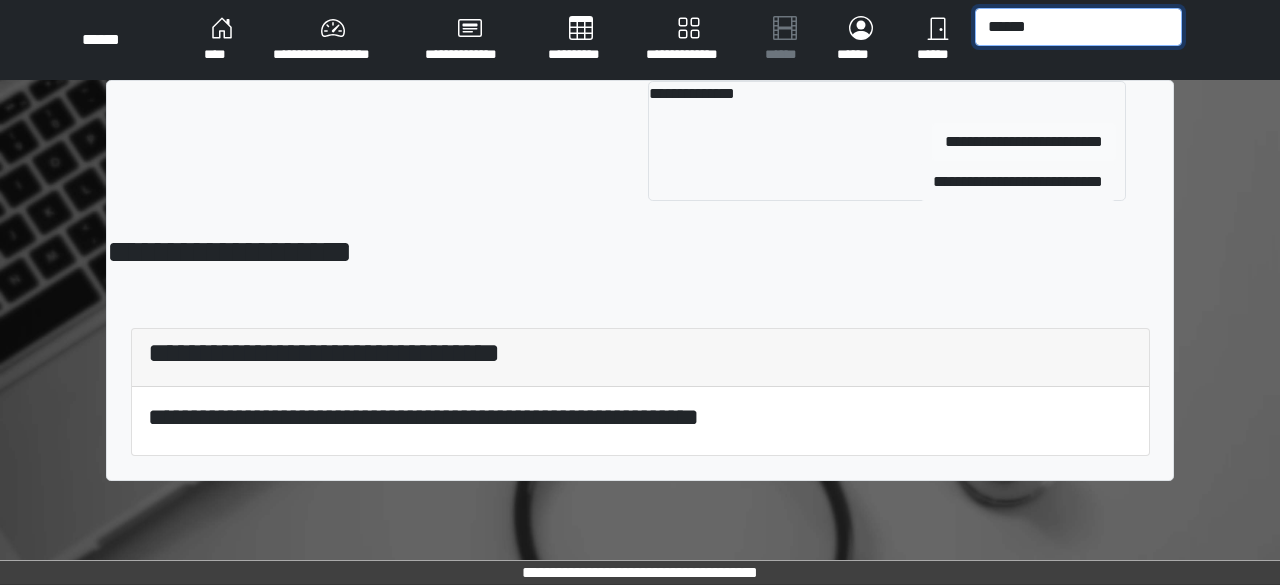 type on "******" 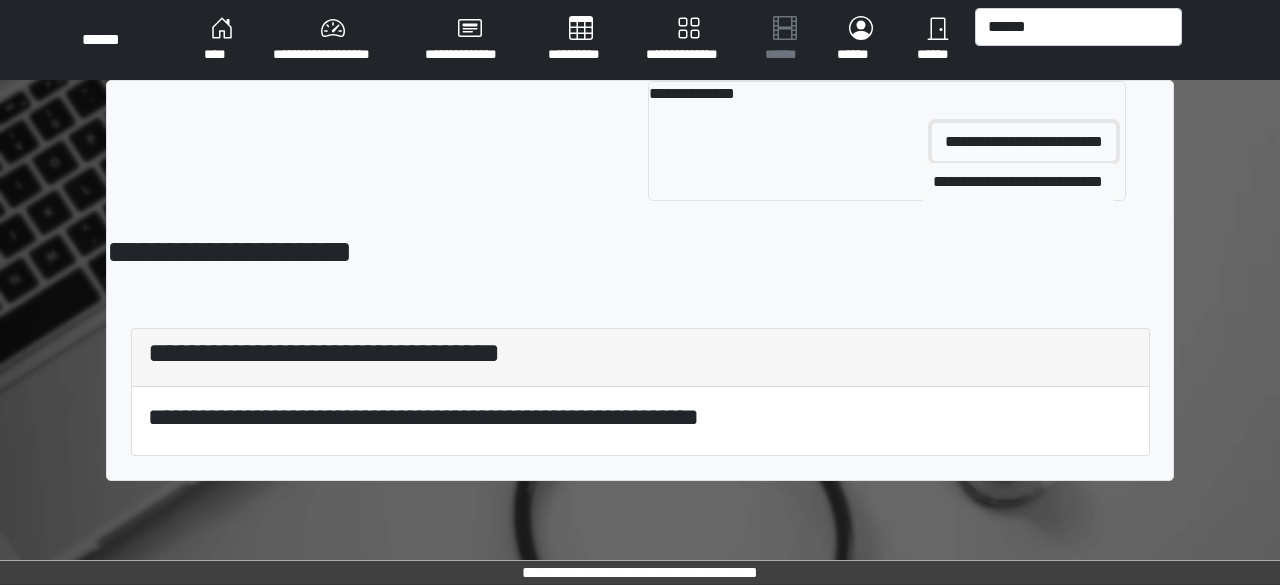 click on "**********" at bounding box center (1024, 142) 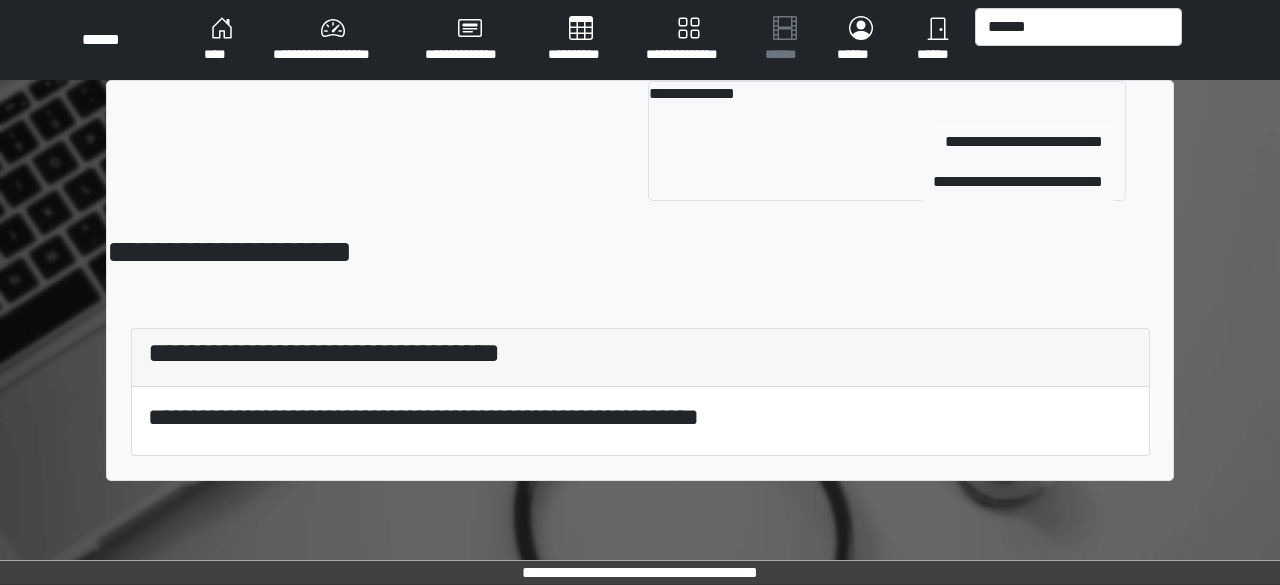 type 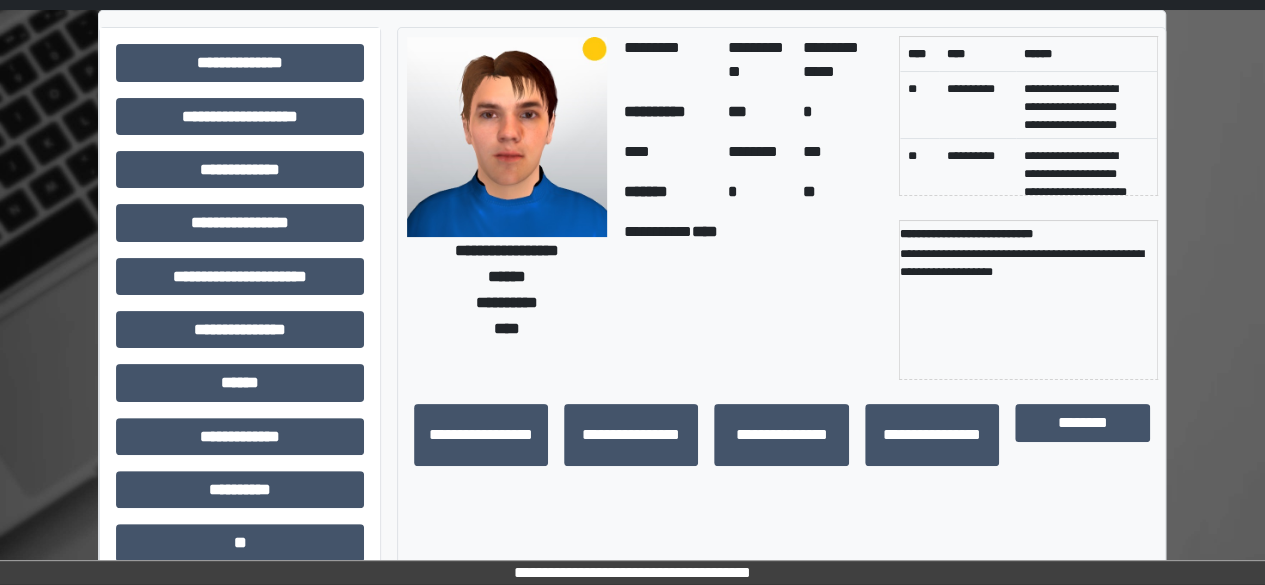 scroll, scrollTop: 0, scrollLeft: 0, axis: both 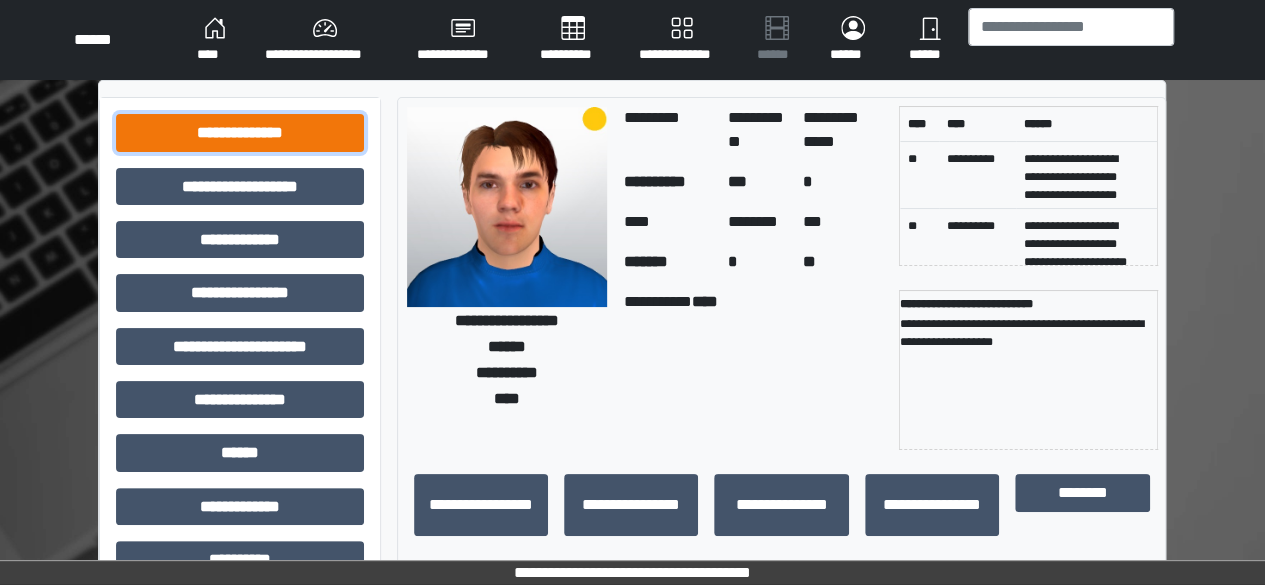 click on "**********" at bounding box center (240, 132) 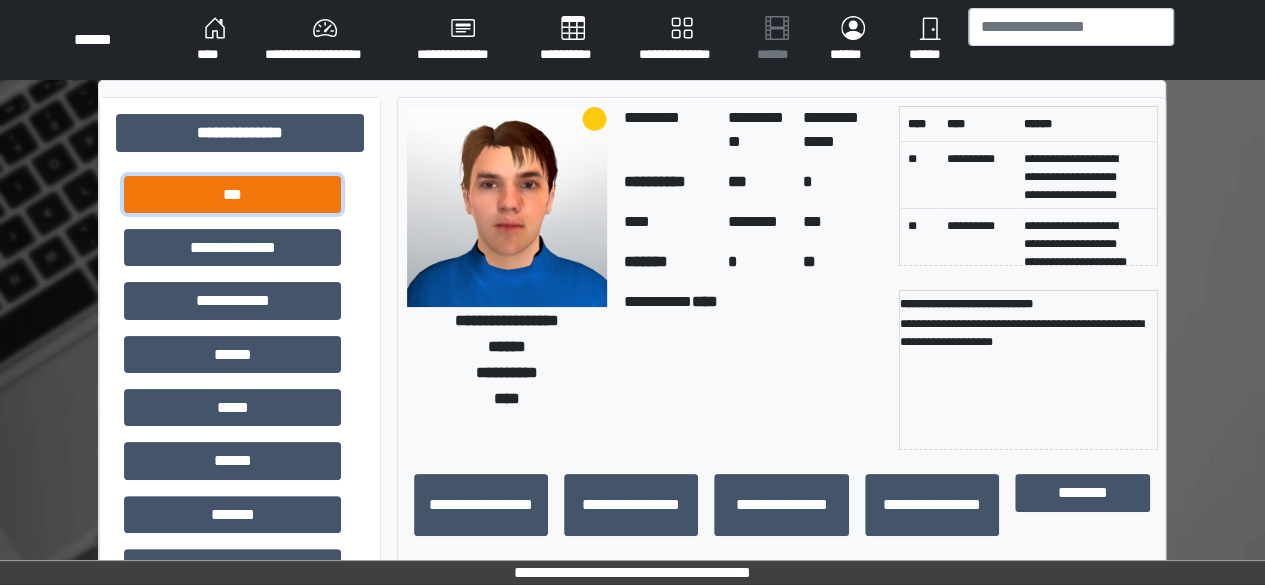 click on "***" at bounding box center [232, 194] 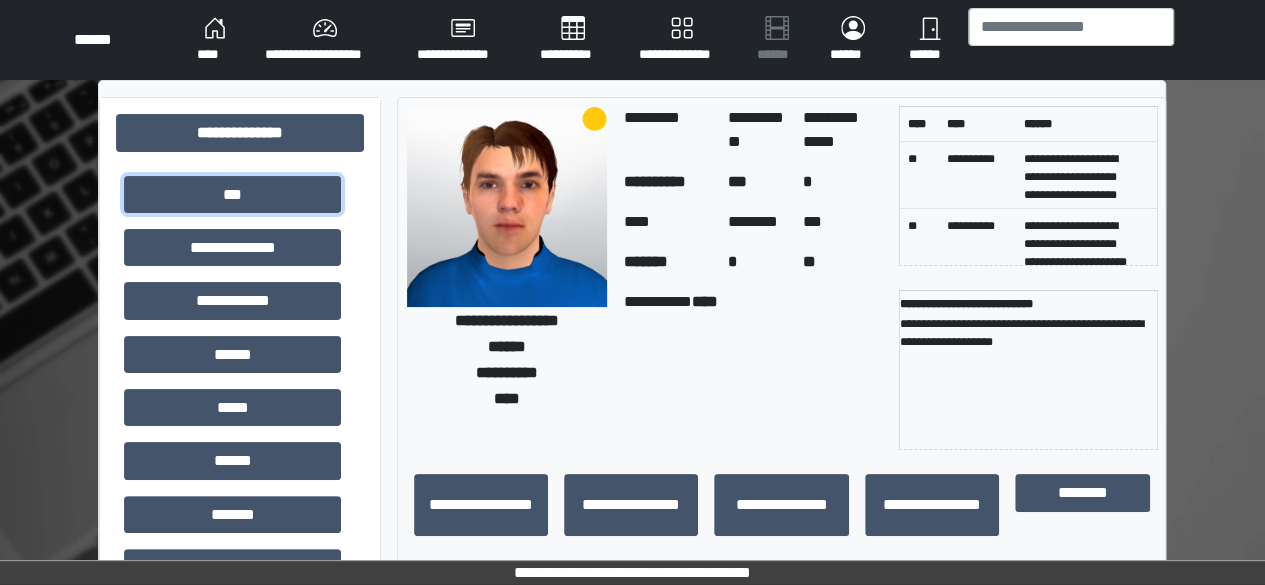 scroll, scrollTop: 300, scrollLeft: 0, axis: vertical 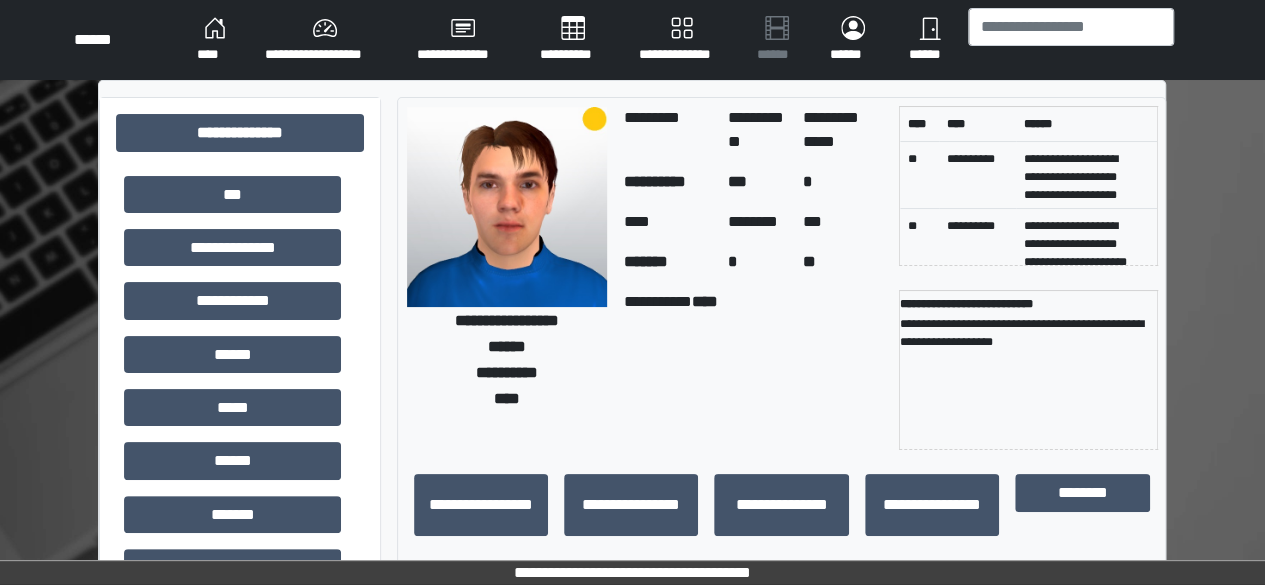 click on "**********" at bounding box center [632, 40] 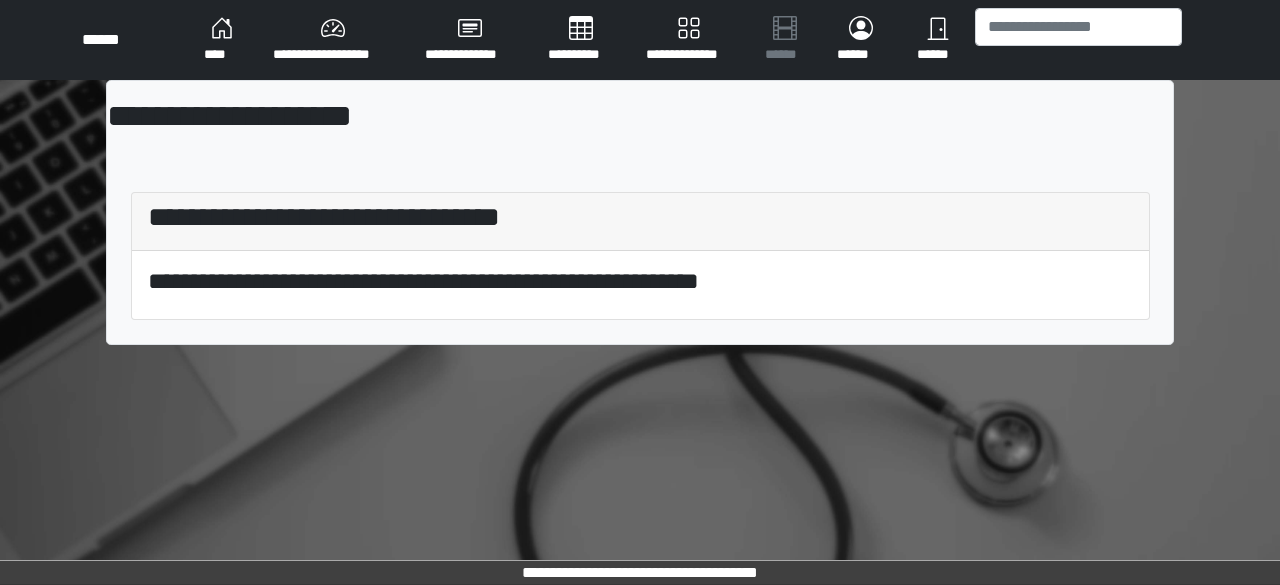 scroll, scrollTop: 0, scrollLeft: 0, axis: both 